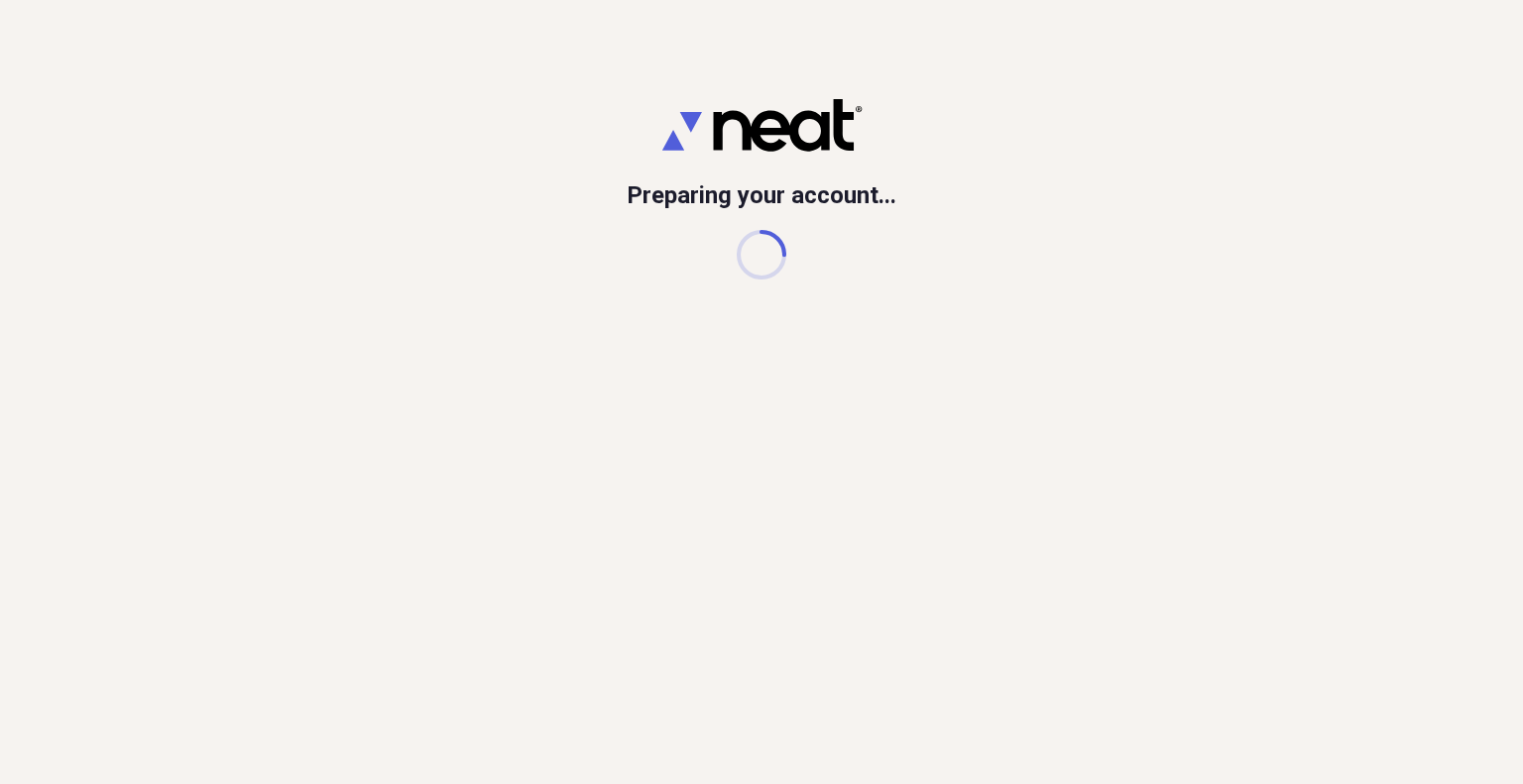 scroll, scrollTop: 0, scrollLeft: 0, axis: both 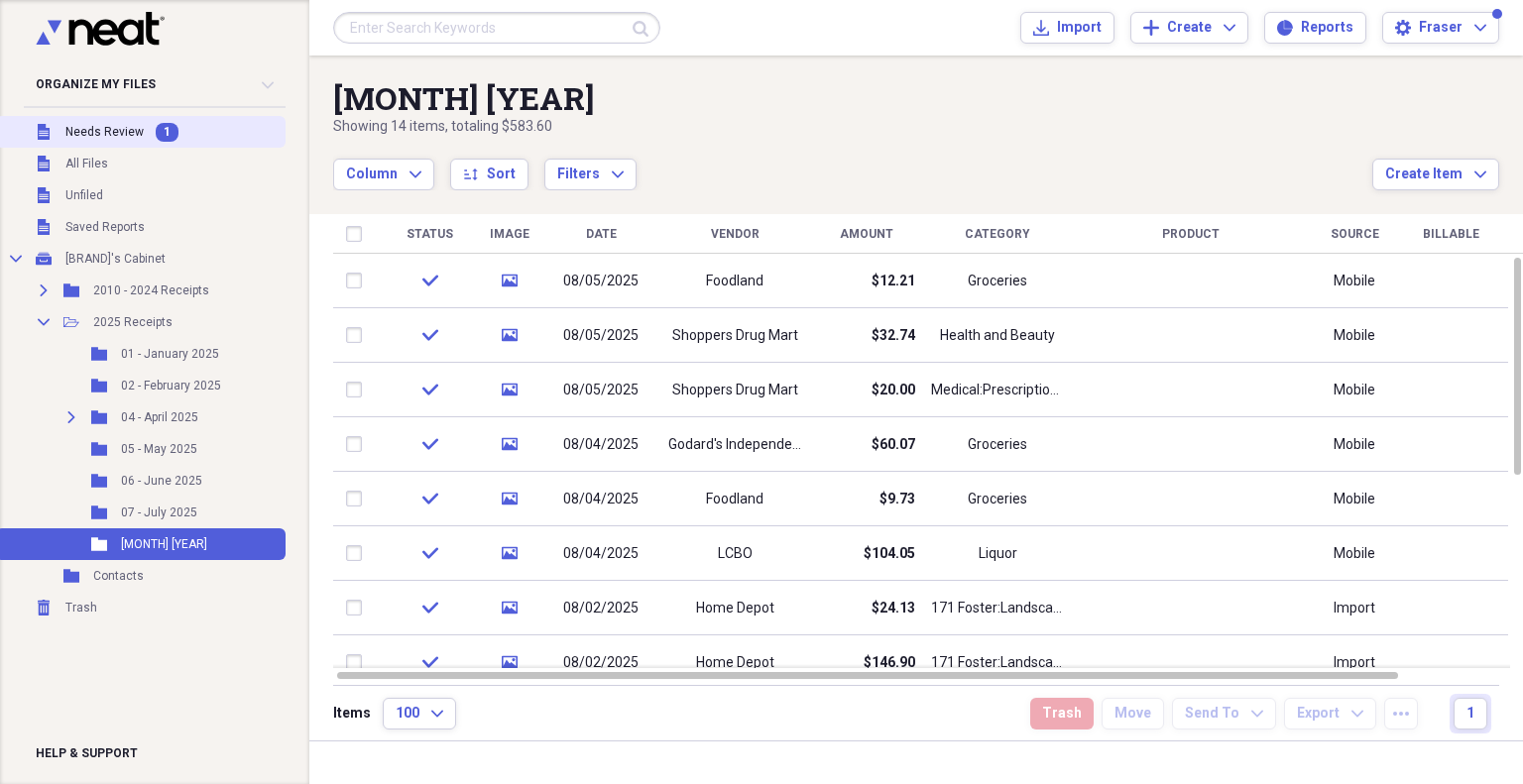 click on "Needs Review" at bounding box center (104, 132) 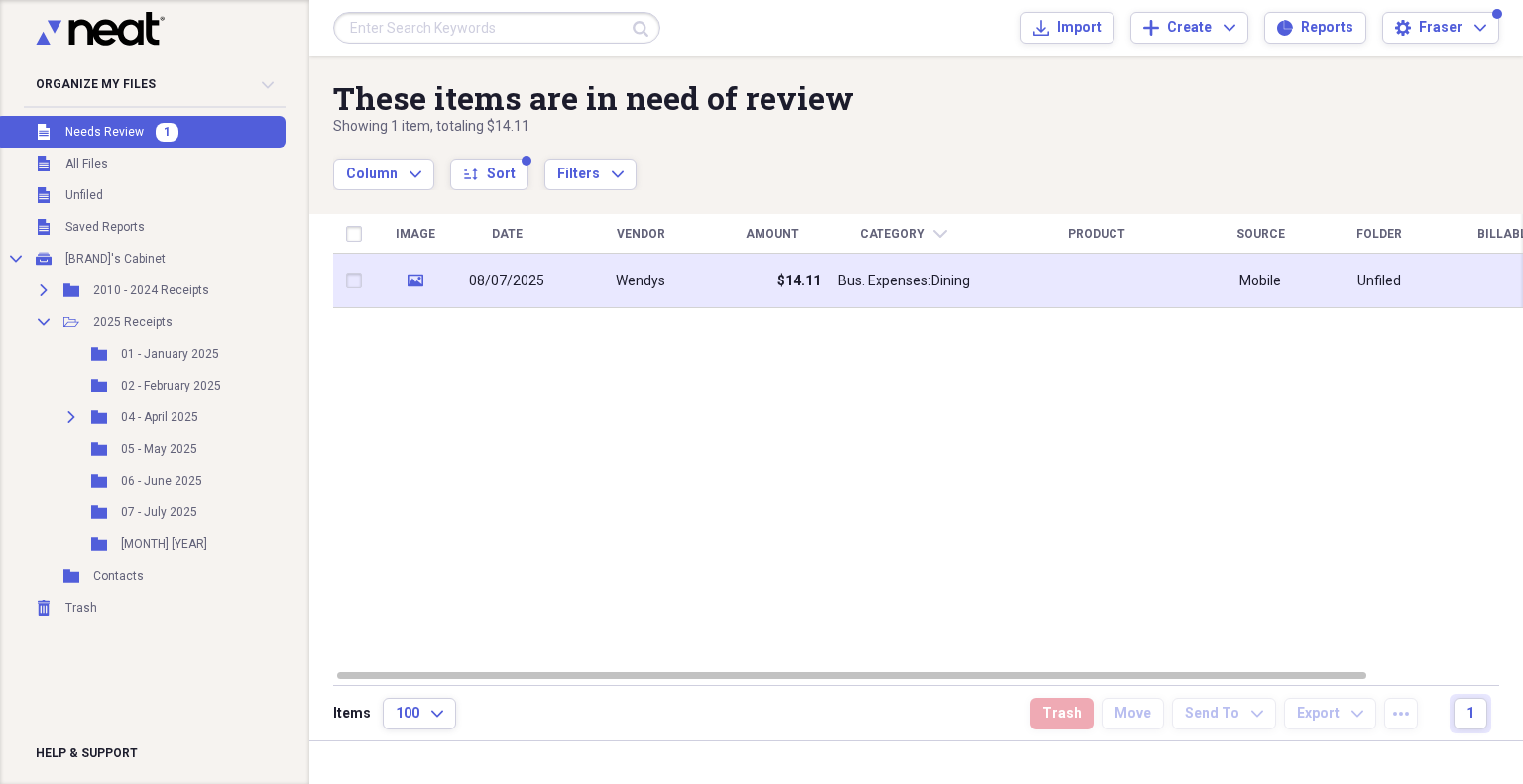 click on "Wendys" at bounding box center (641, 281) 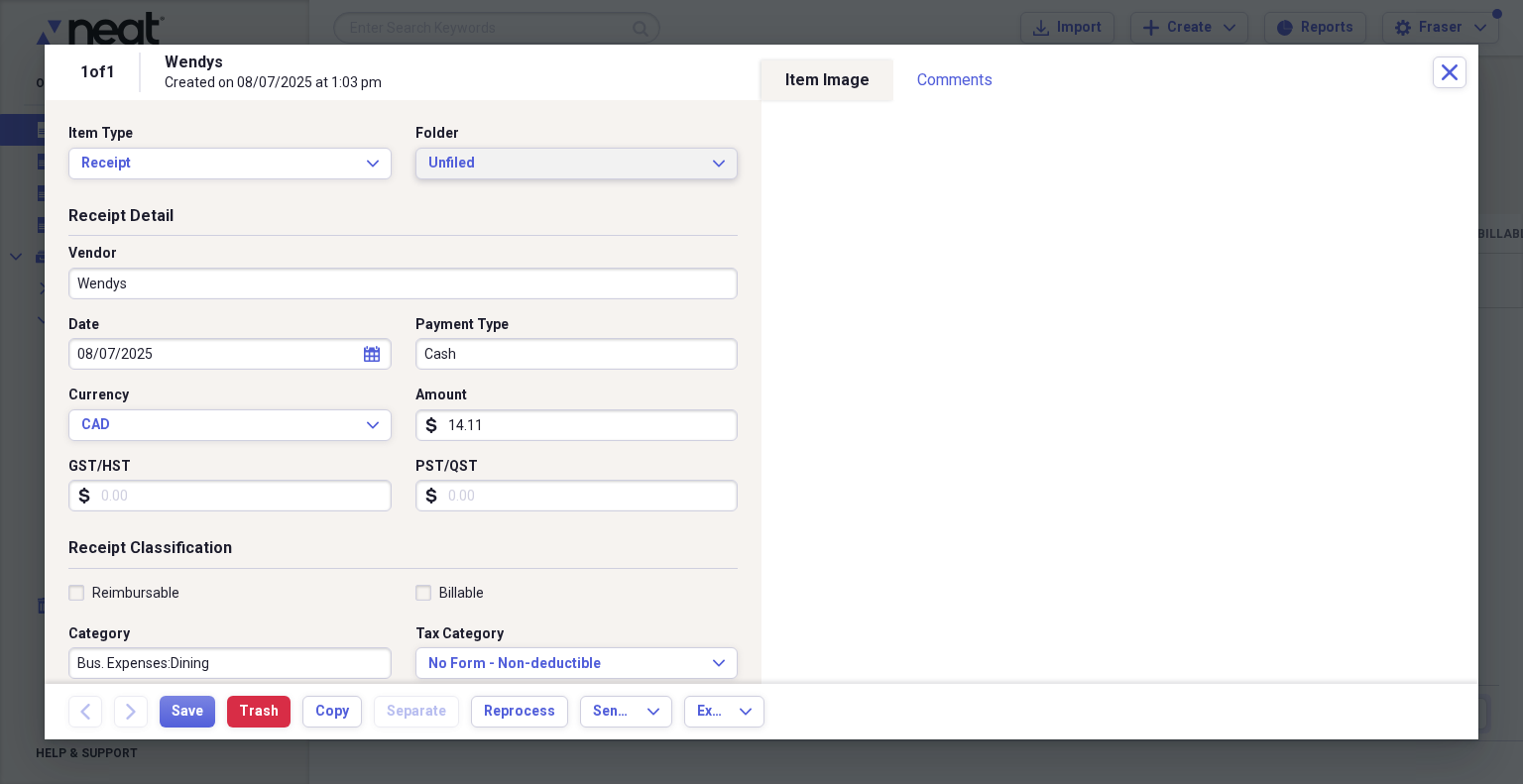 click on "Unfiled" at bounding box center [565, 164] 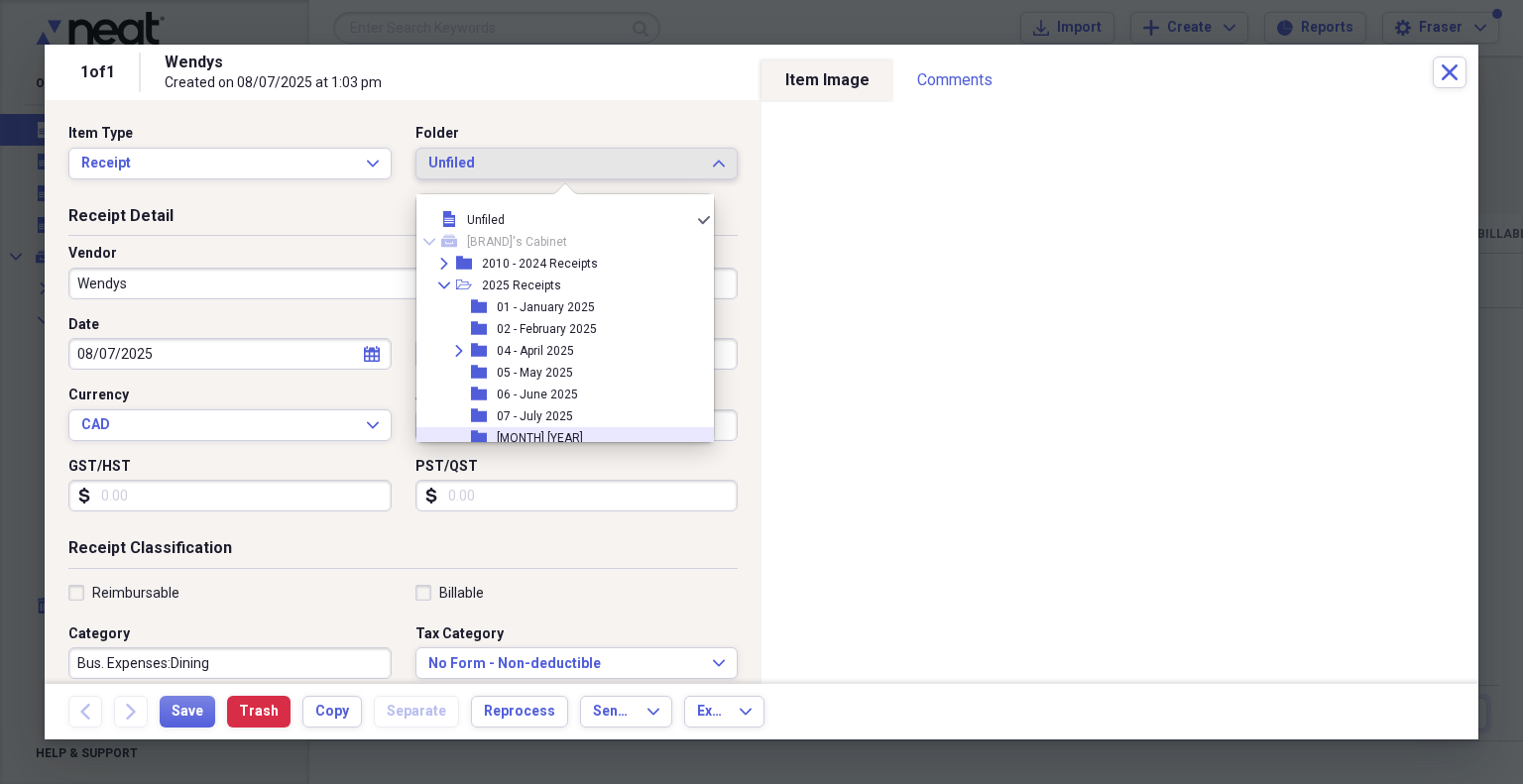 click on "folder 08 - August 2025" at bounding box center (557, 438) 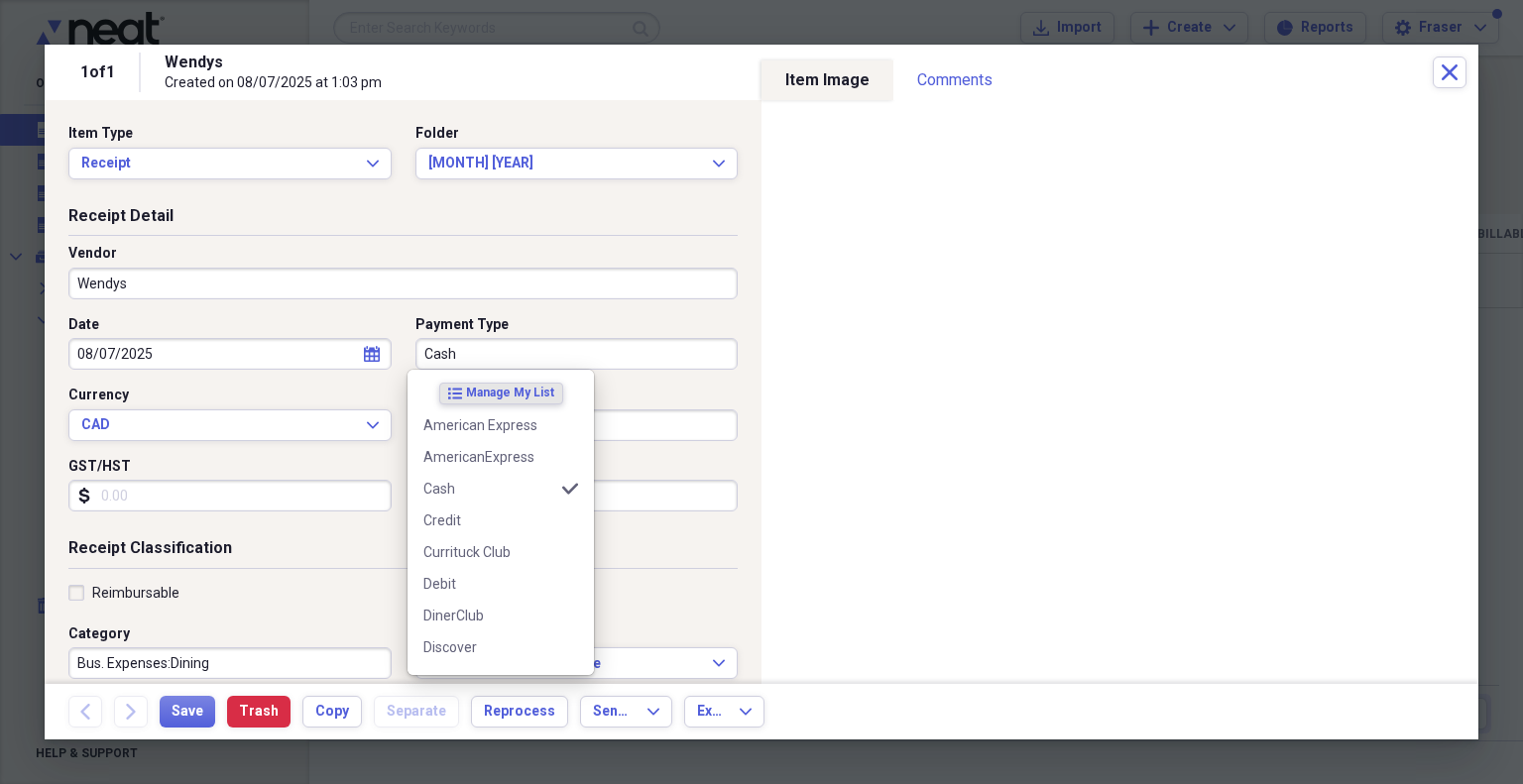 click on "Cash" at bounding box center [577, 354] 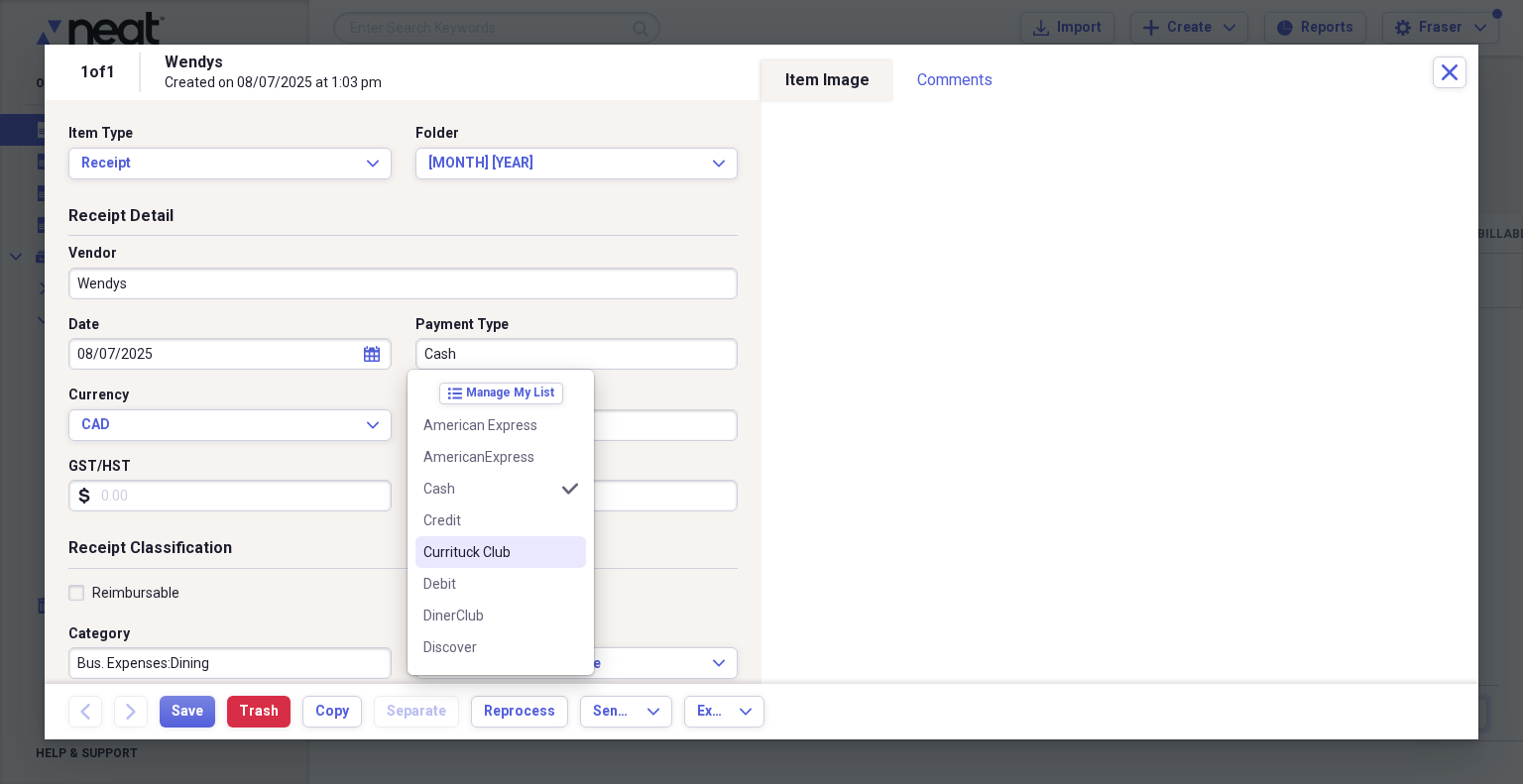 scroll, scrollTop: 186, scrollLeft: 0, axis: vertical 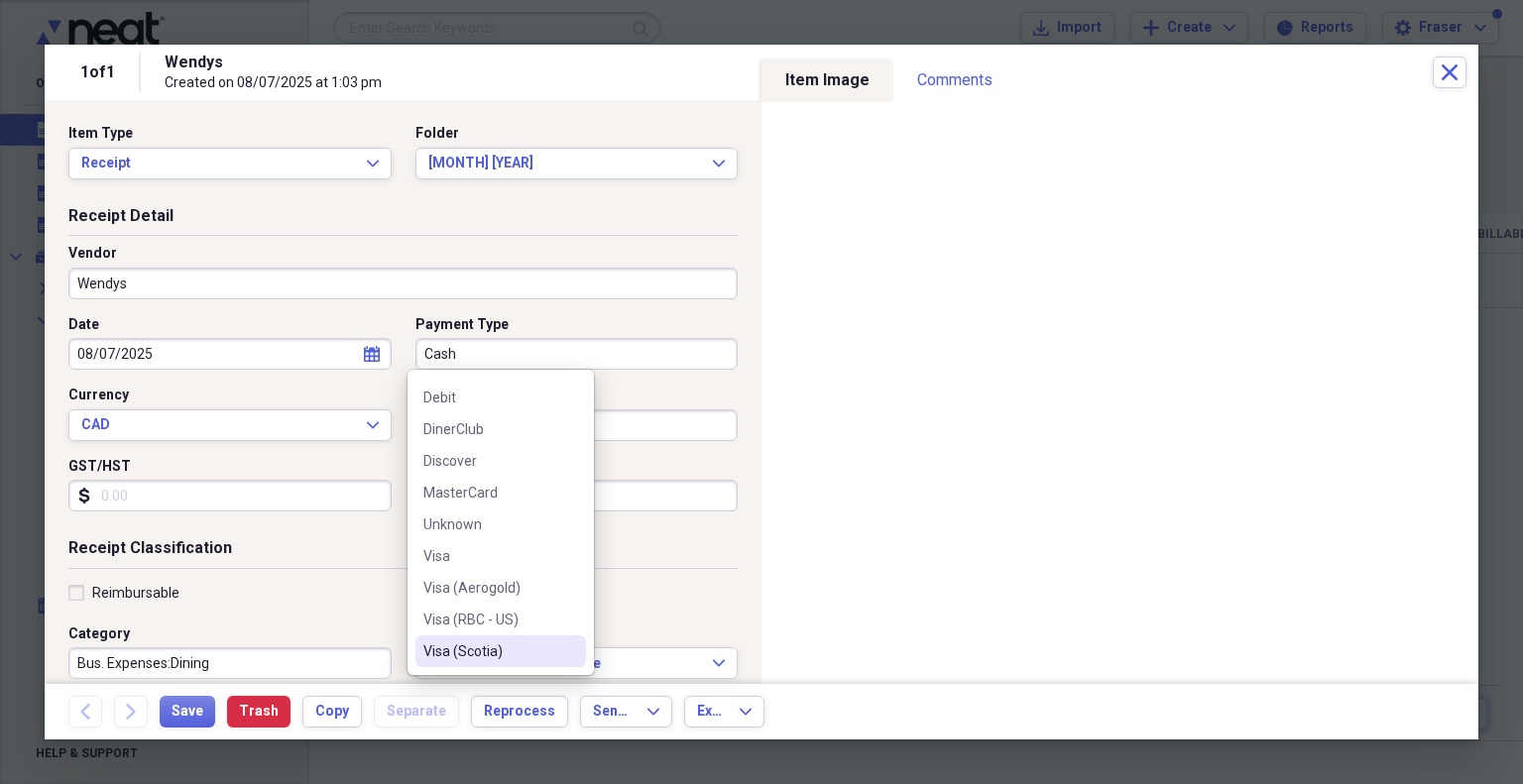 click on "Visa (Scotia)" at bounding box center [489, 651] 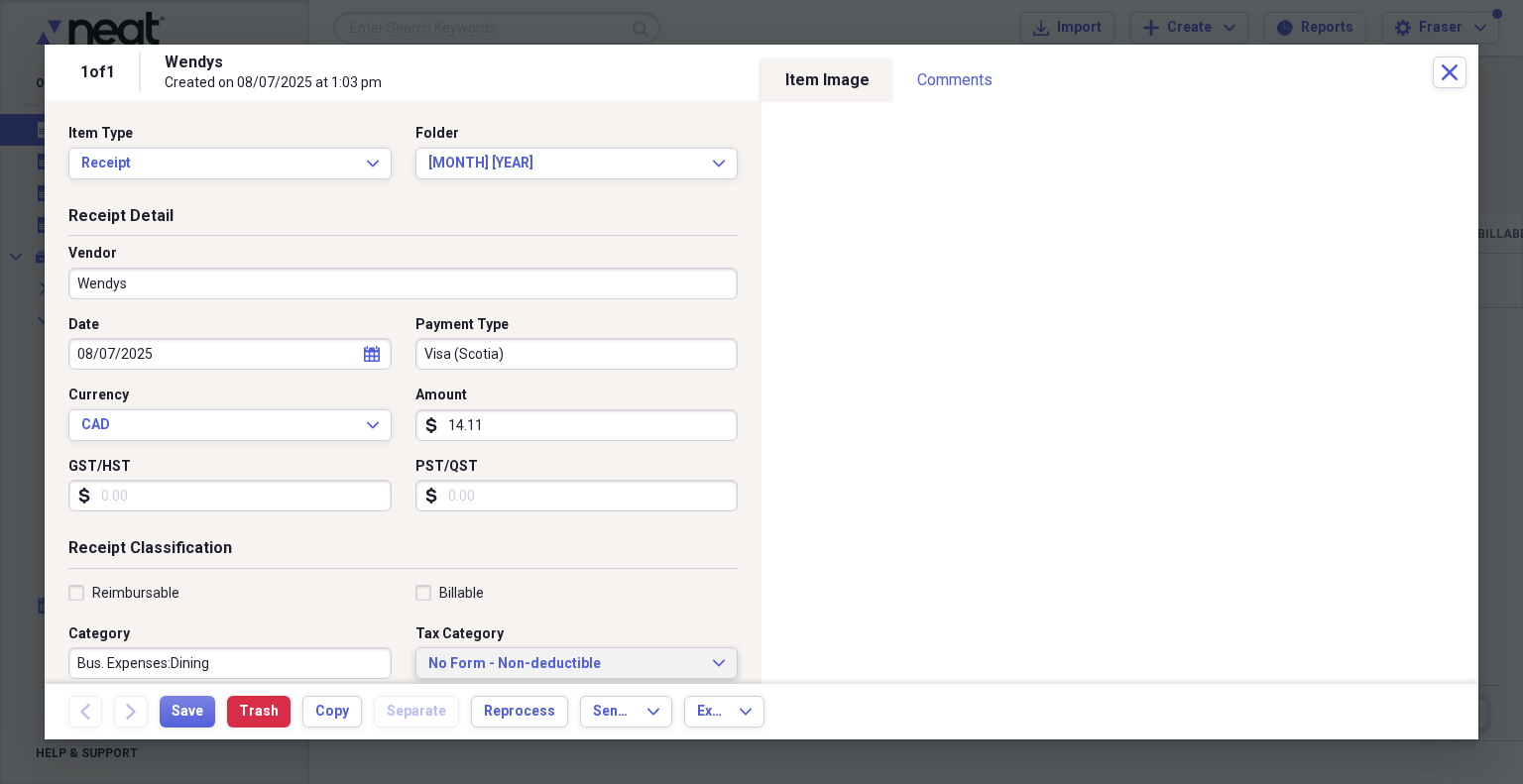 click on "No Form - Non-deductible" at bounding box center [565, 664] 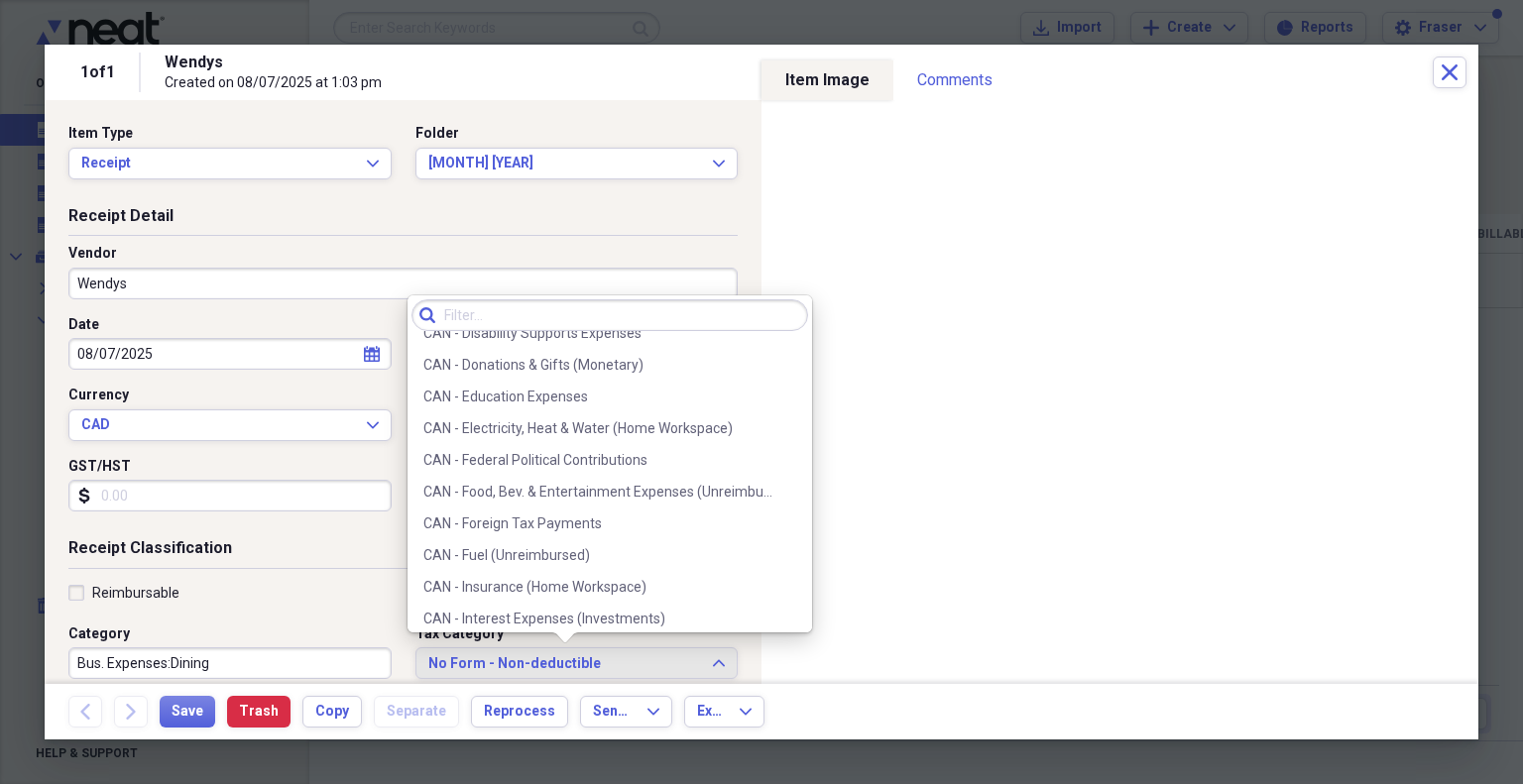 scroll, scrollTop: 476, scrollLeft: 0, axis: vertical 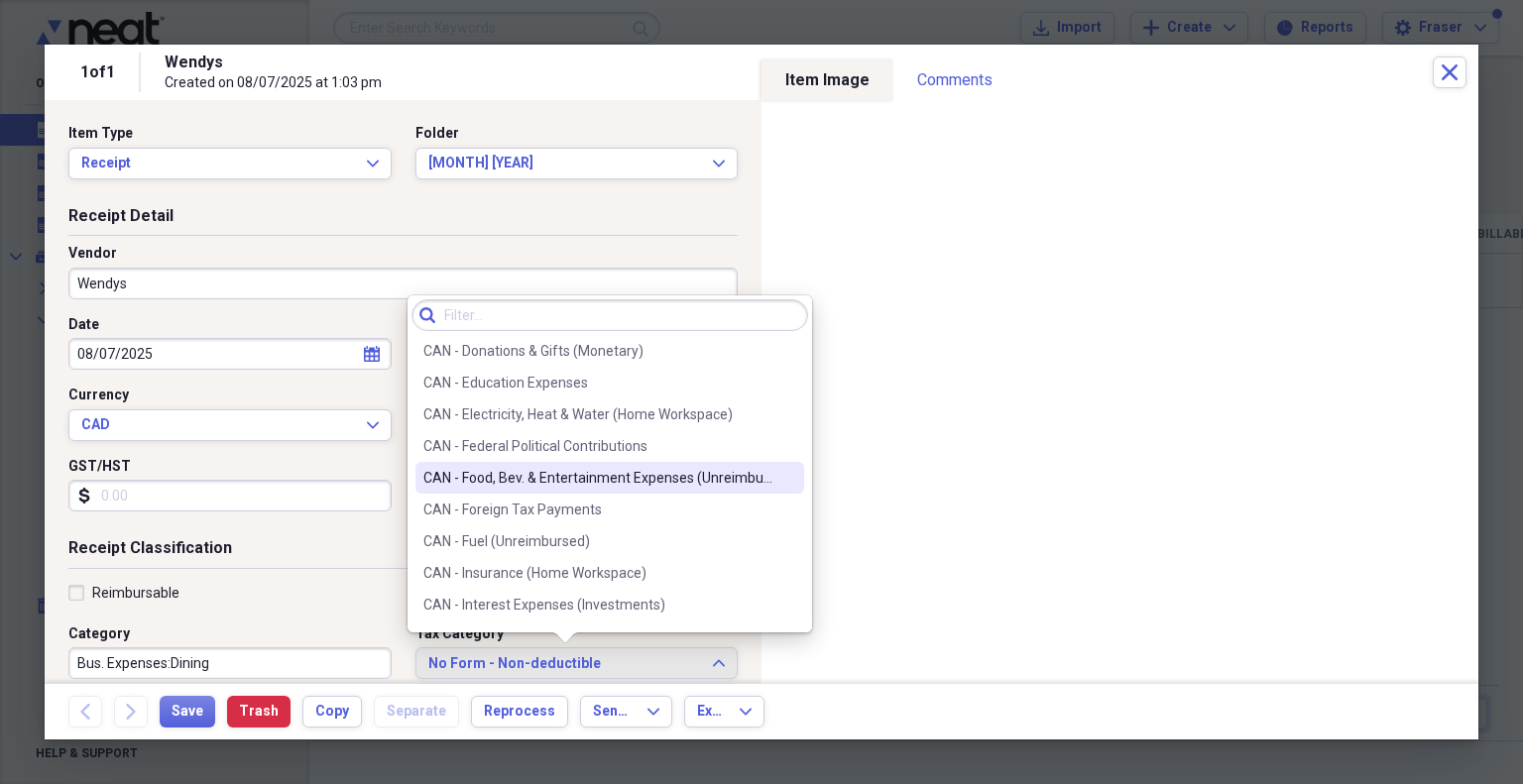 click on "CAN - Food, Bev. & Entertainment Expenses (Unreimbursed)" at bounding box center (610, 478) 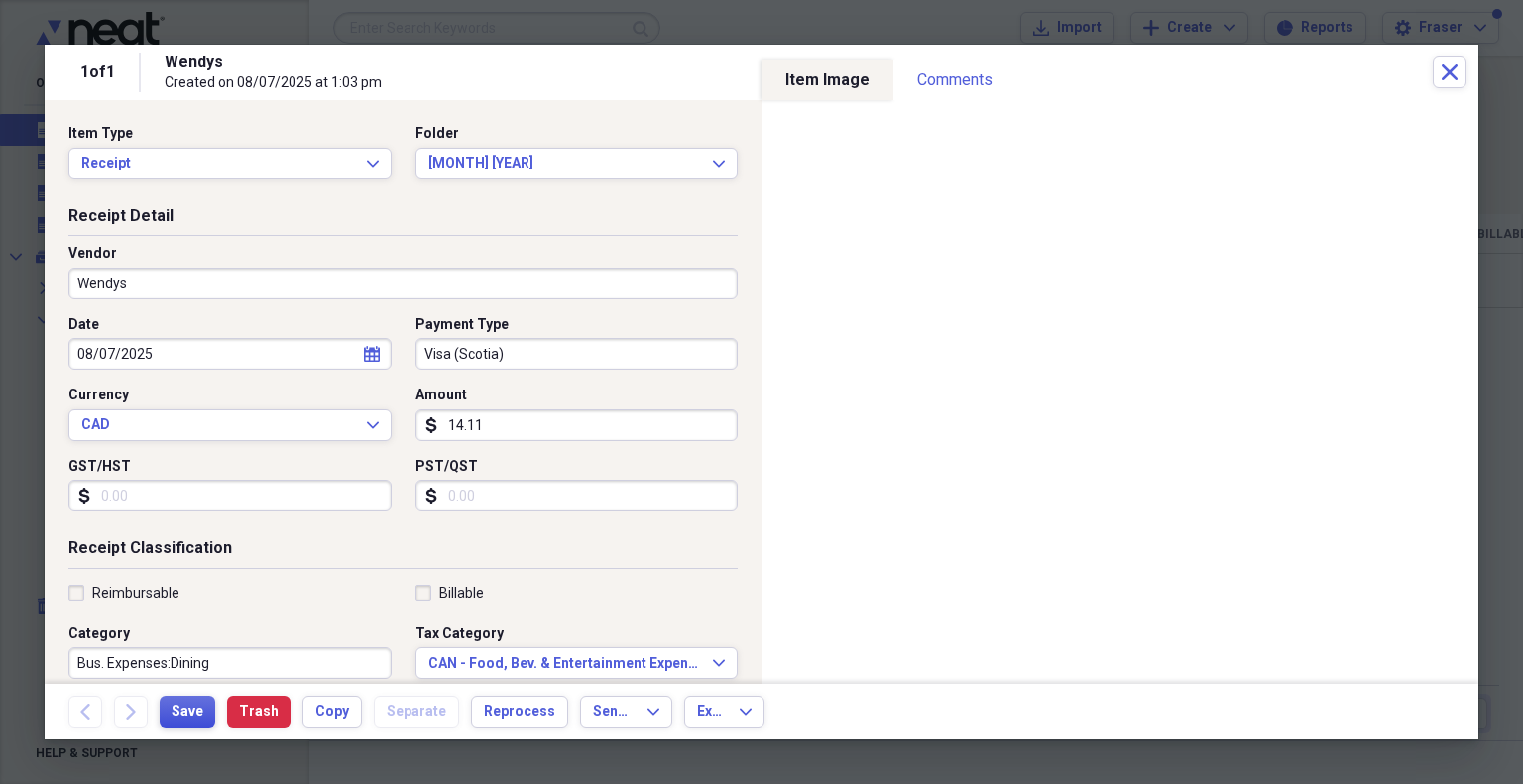 click on "Save" at bounding box center [187, 712] 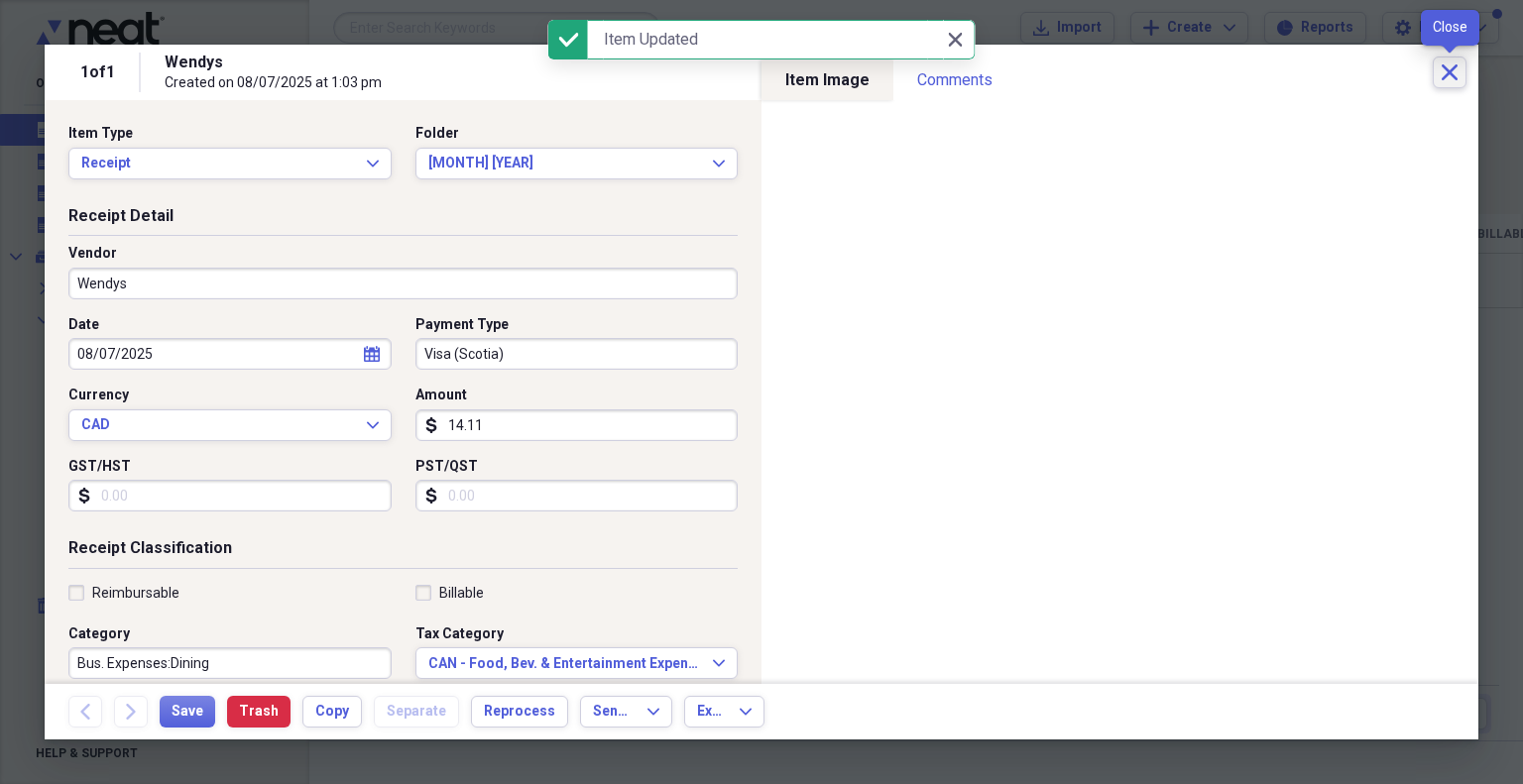 click on "Close" at bounding box center (1450, 72) 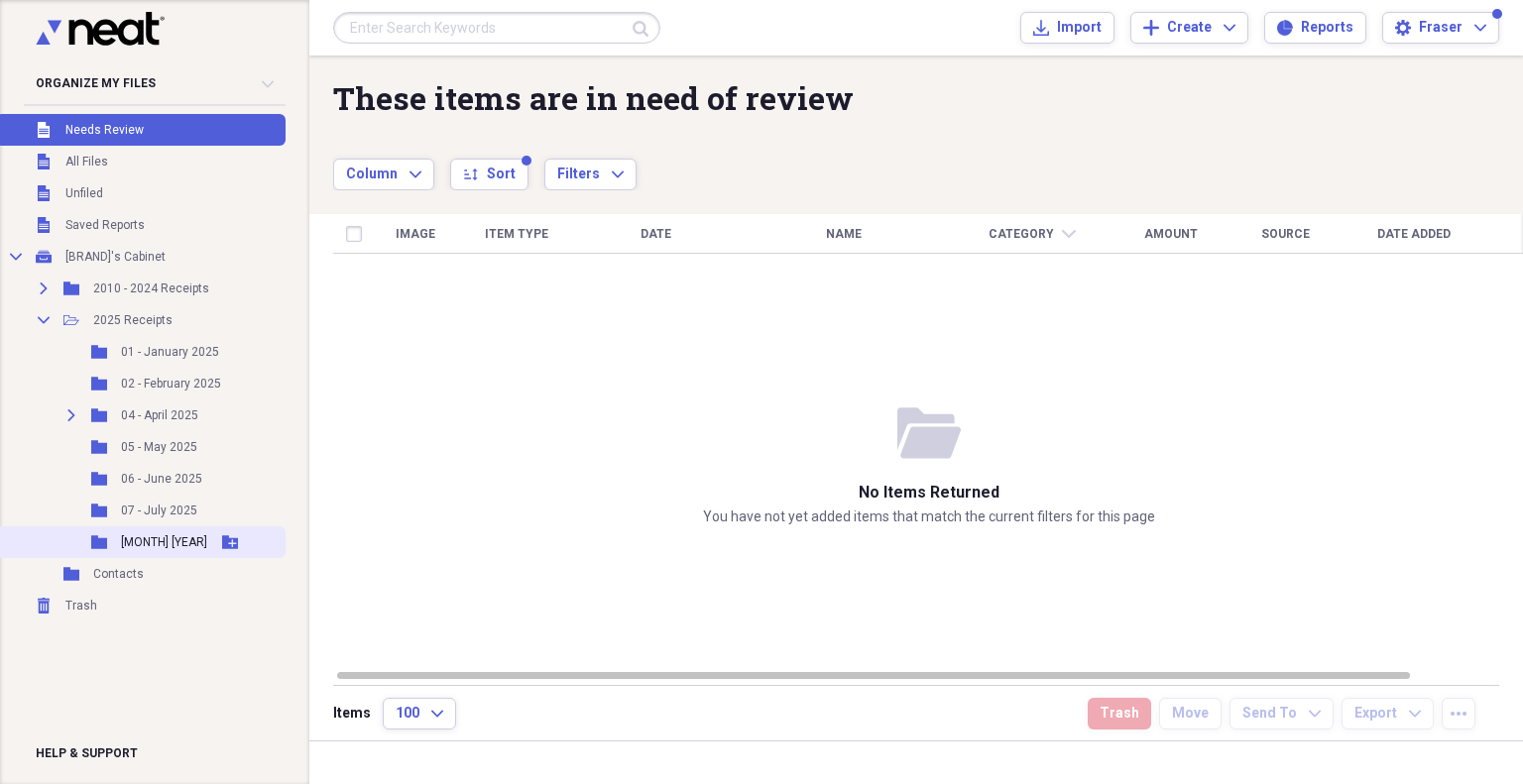 click on "08 - August 2025" at bounding box center [164, 542] 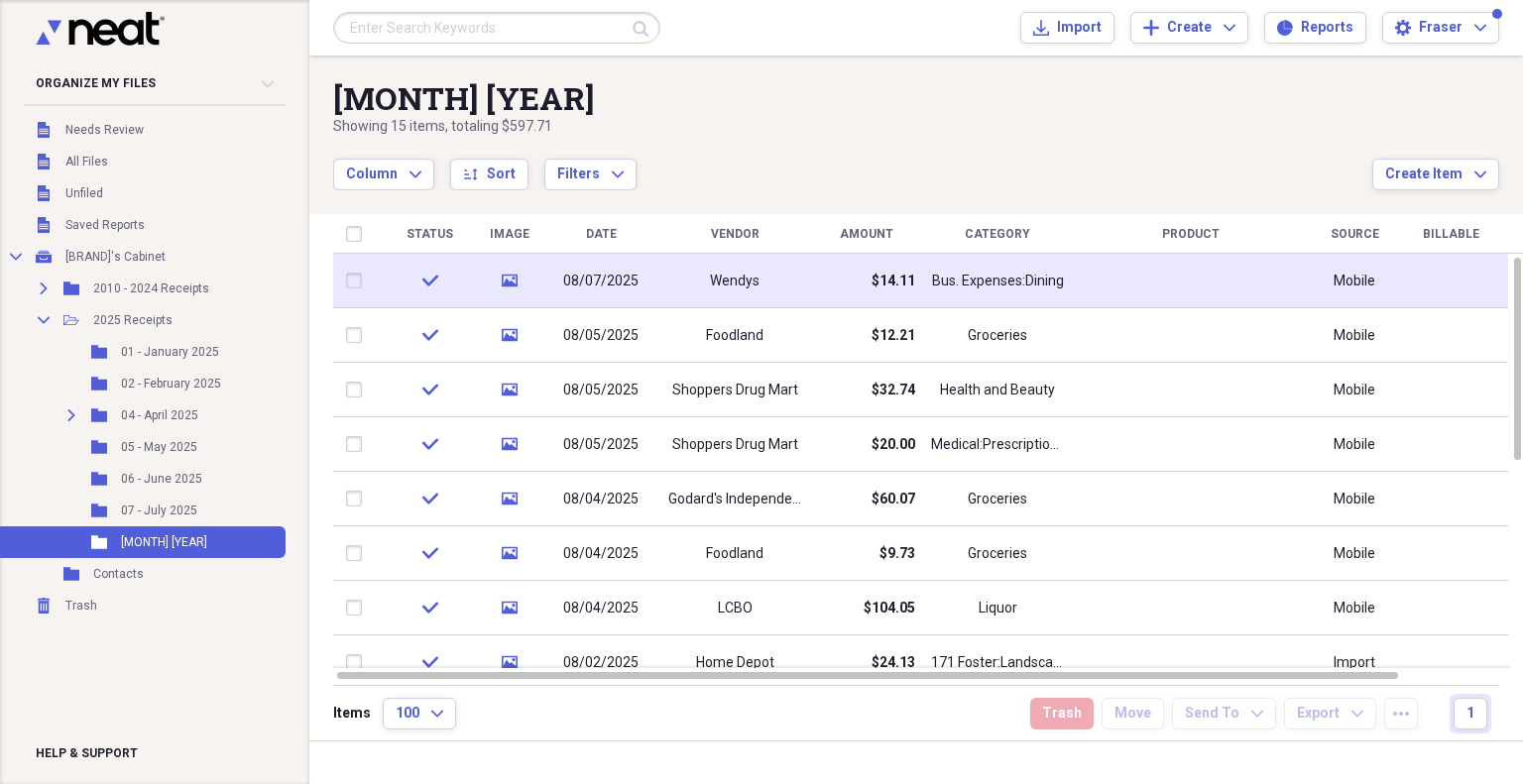click at bounding box center [358, 280] 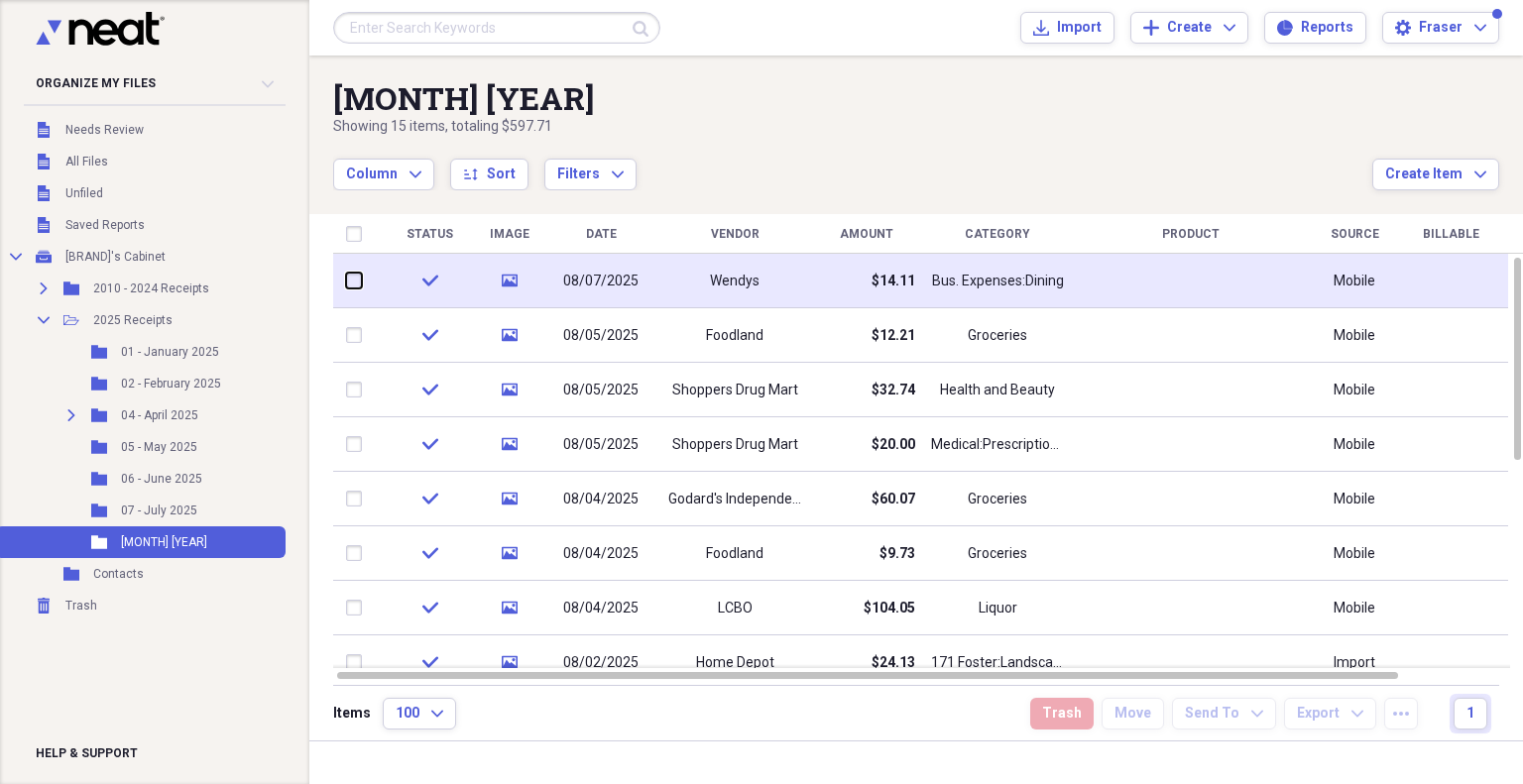 click at bounding box center [346, 280] 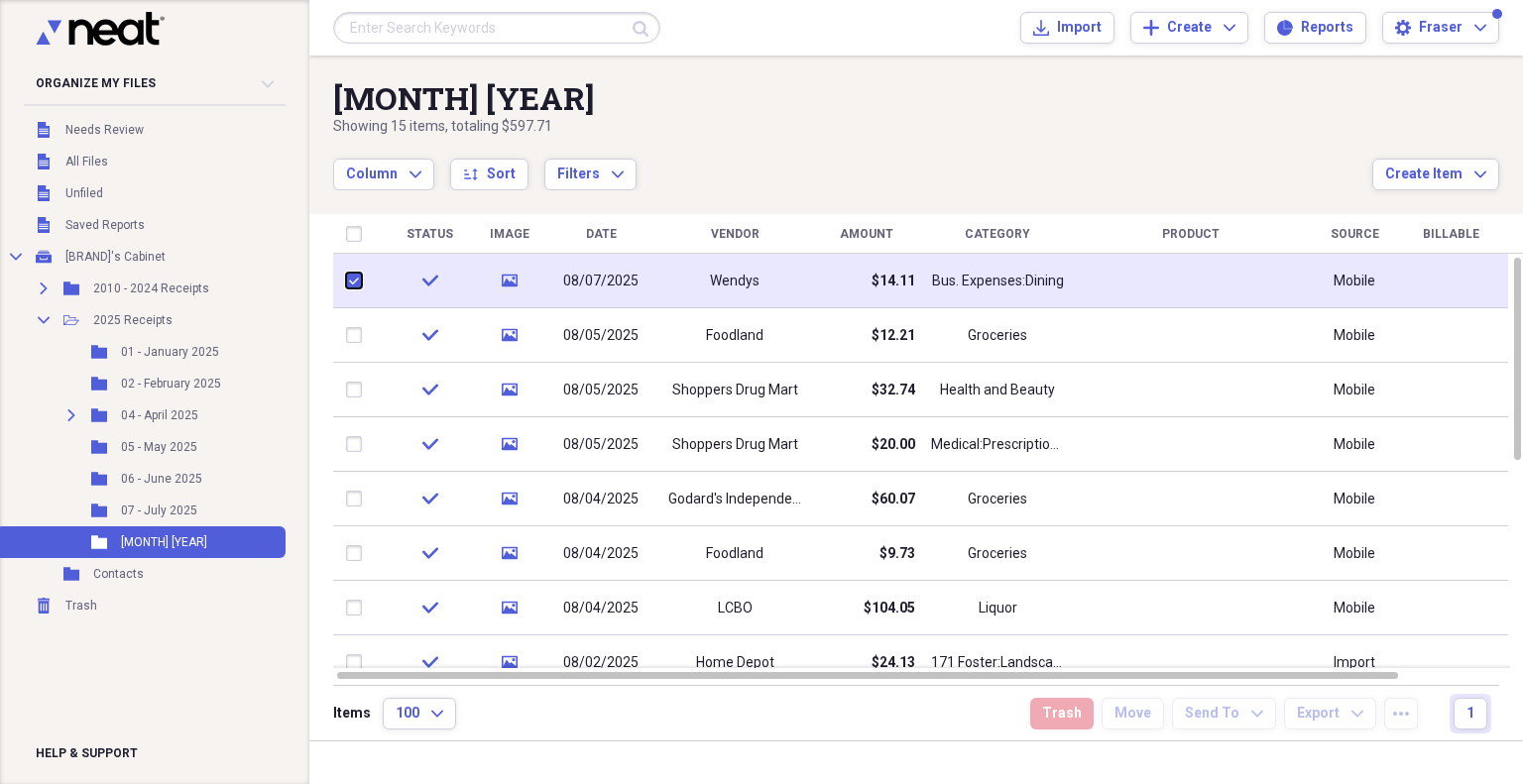 checkbox on "true" 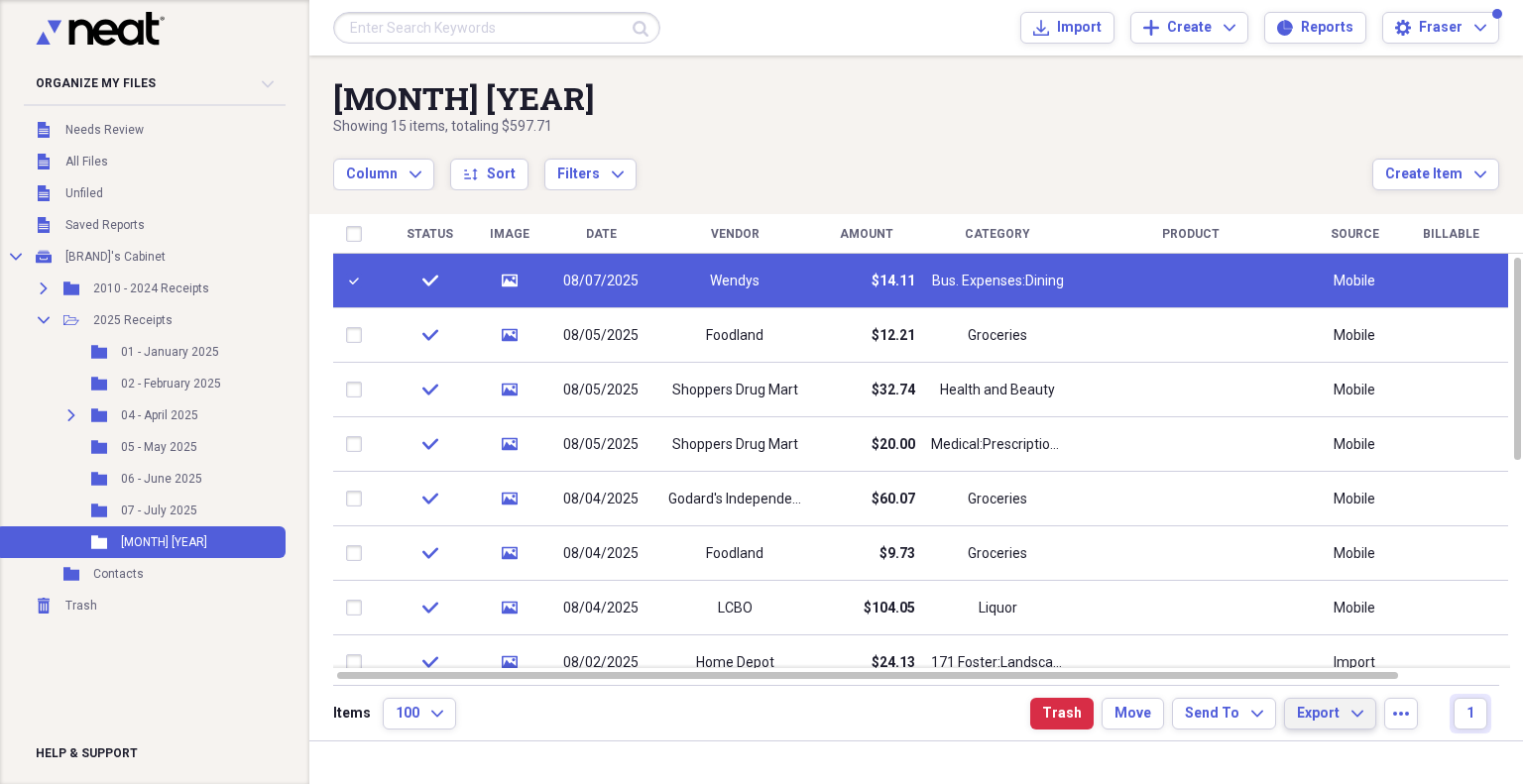 click on "Expand" 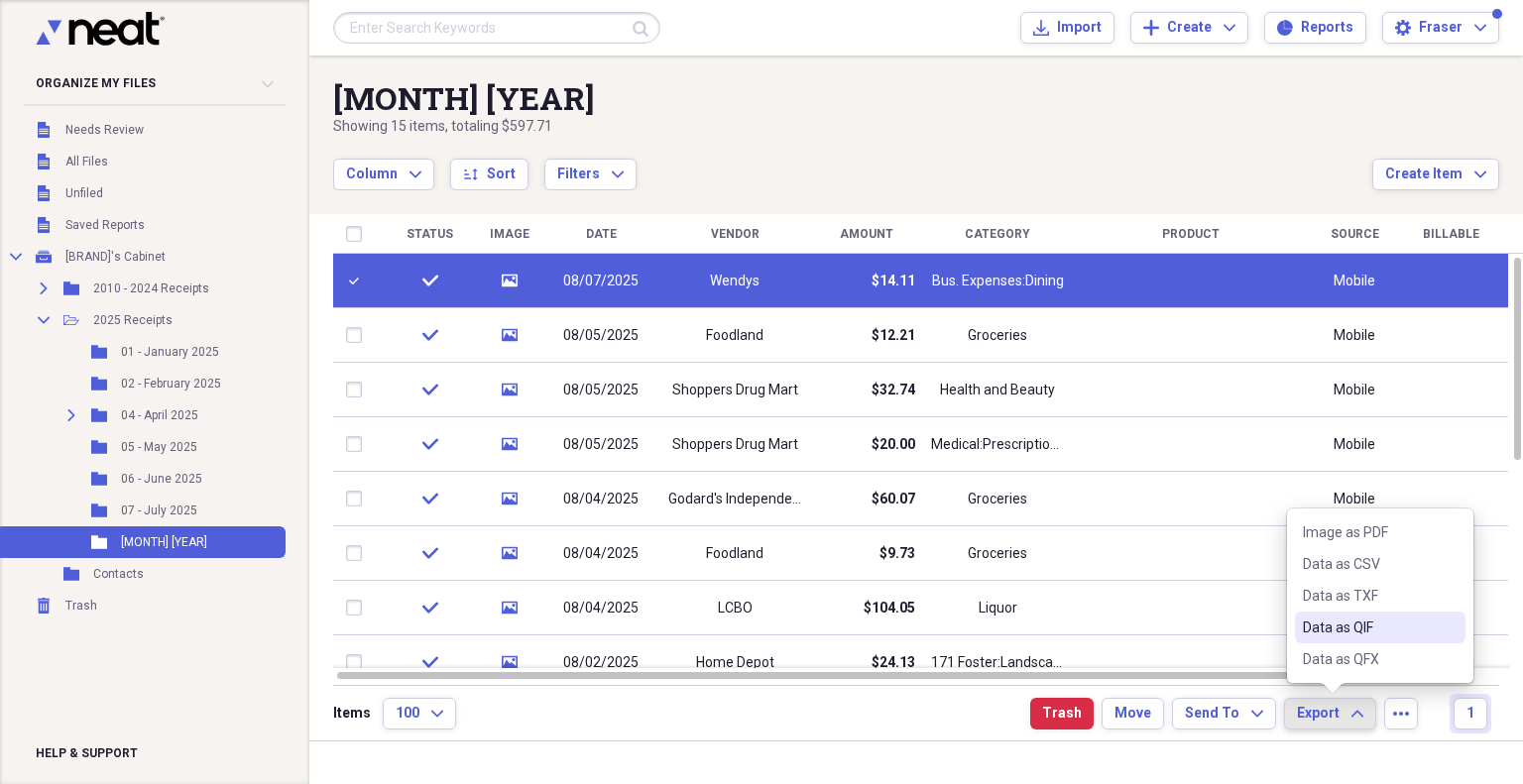 click on "Data as QIF" at bounding box center [1368, 627] 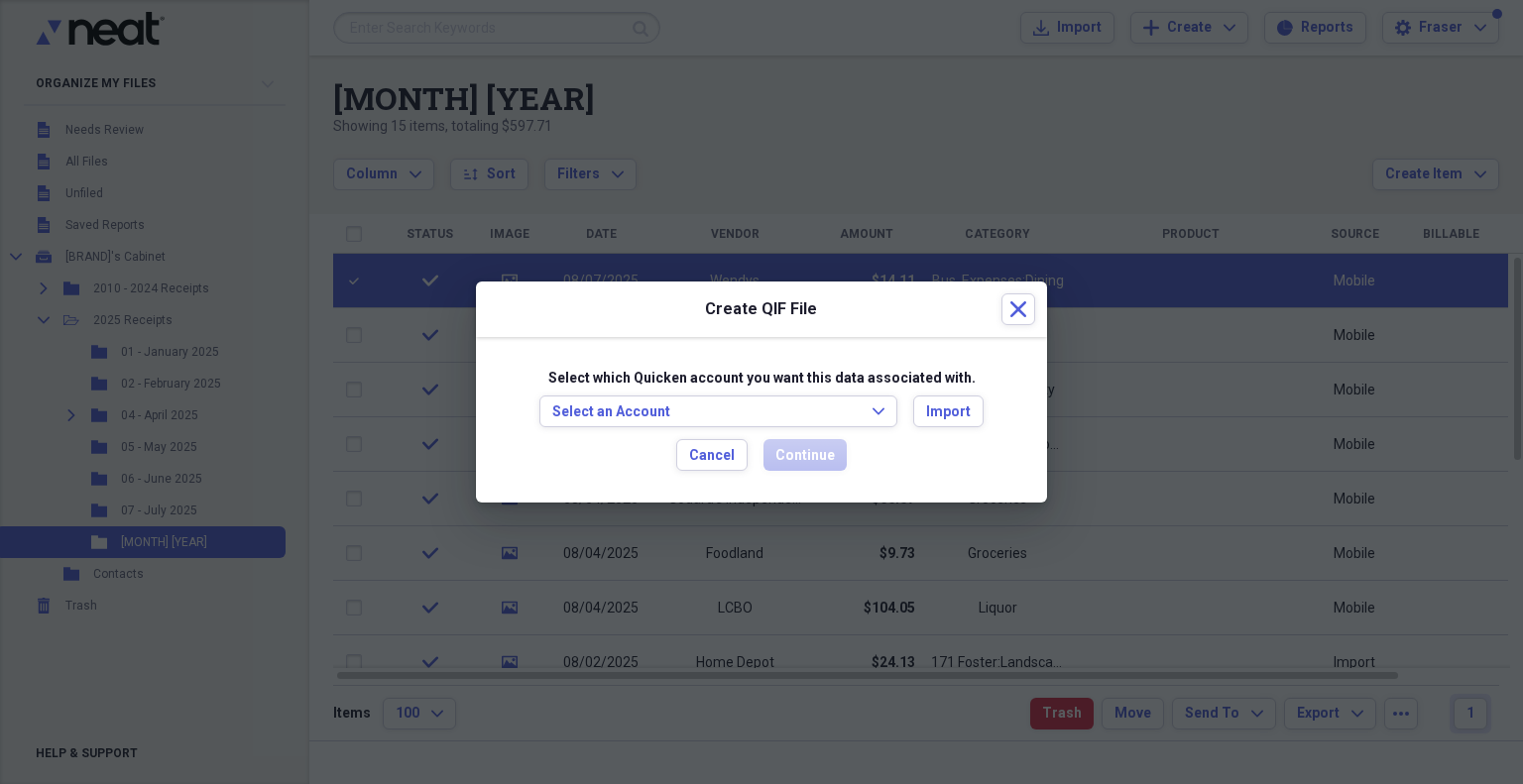 click on "Select which Quicken account you want this data associated with. Select an Account Expand Import Cancel Continue" at bounding box center (762, 420) 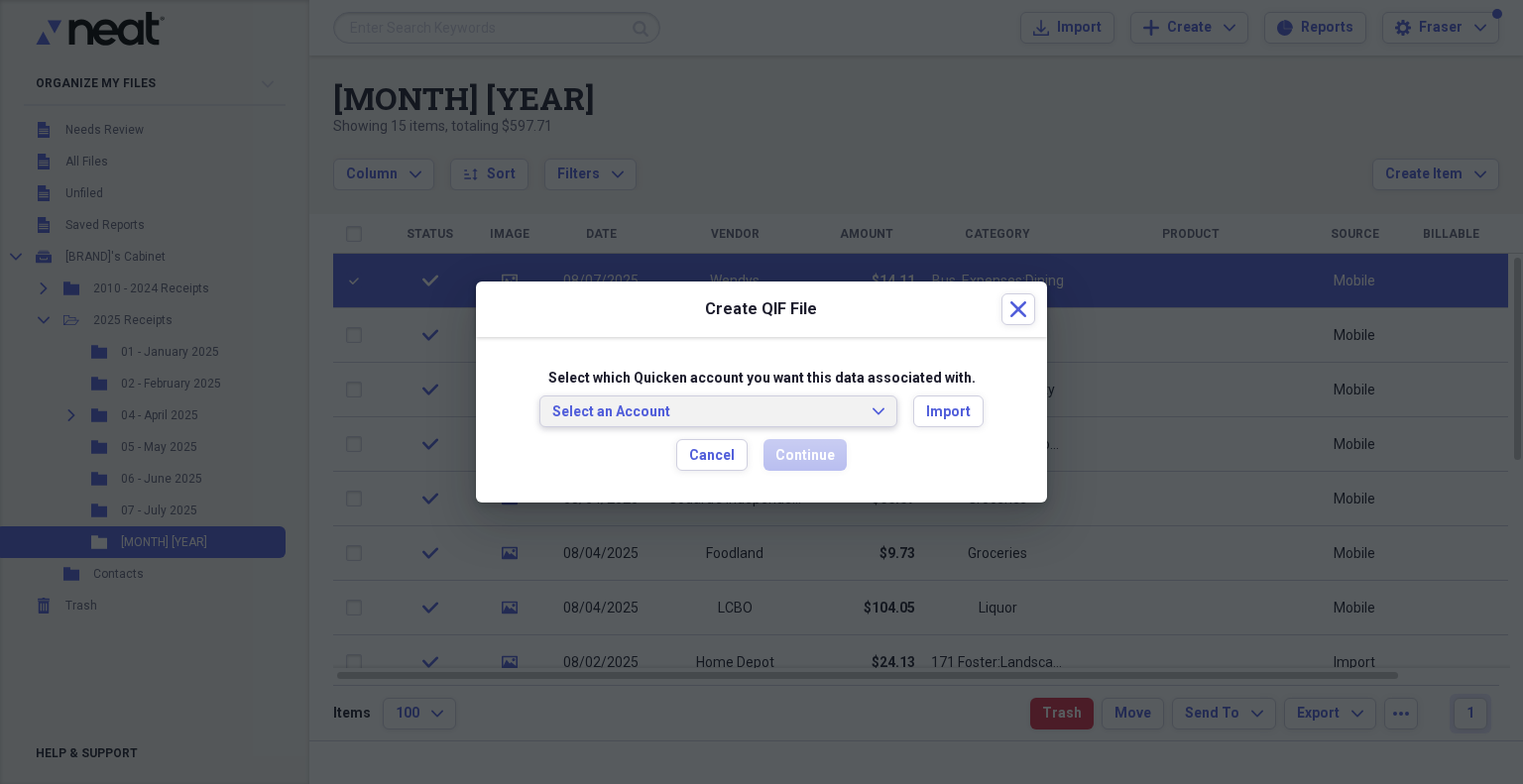 click on "Select an Account" at bounding box center (706, 412) 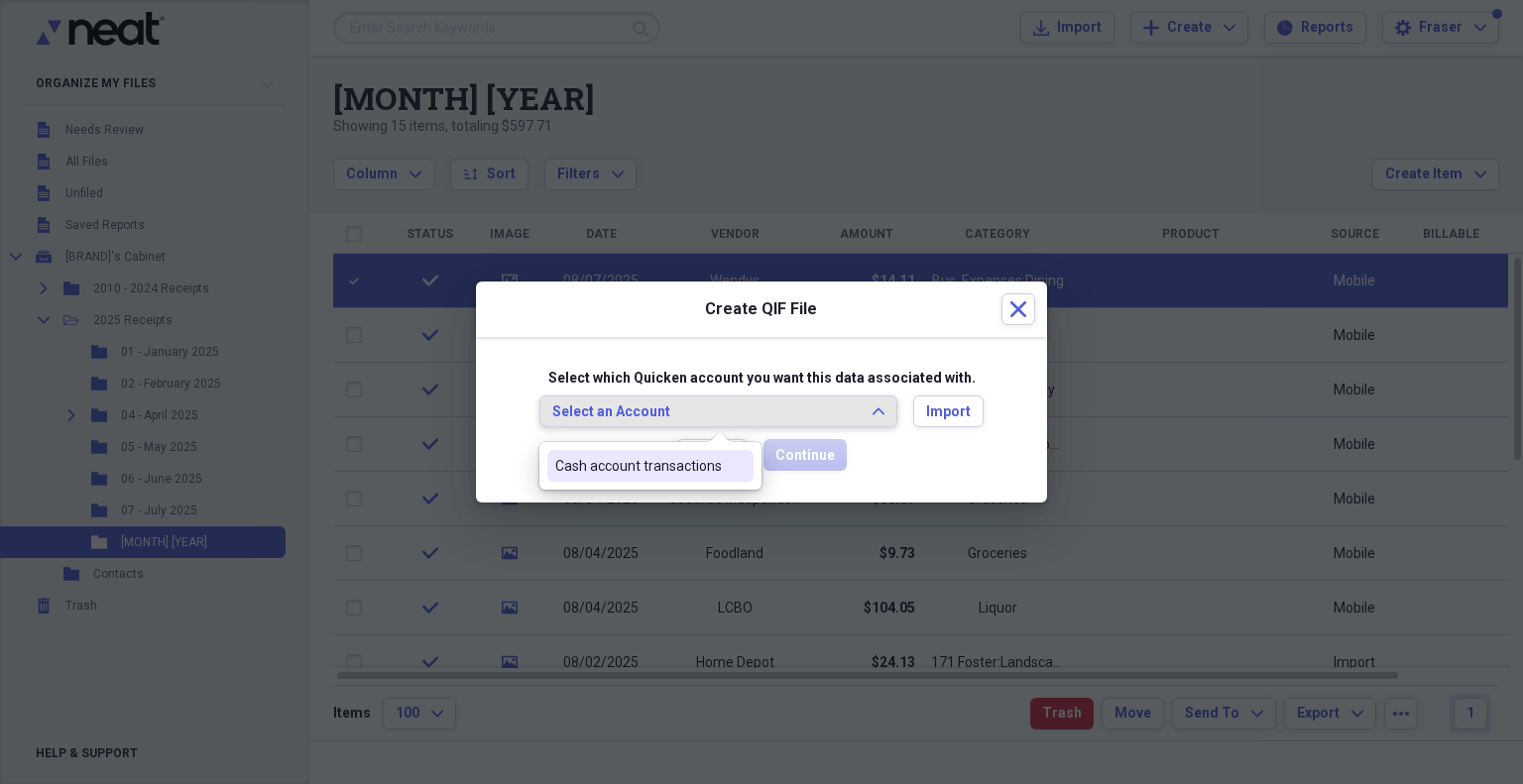 click on "Select which Quicken account you want this data associated with. Select an Account Expand Import Cancel Continue" at bounding box center (762, 420) 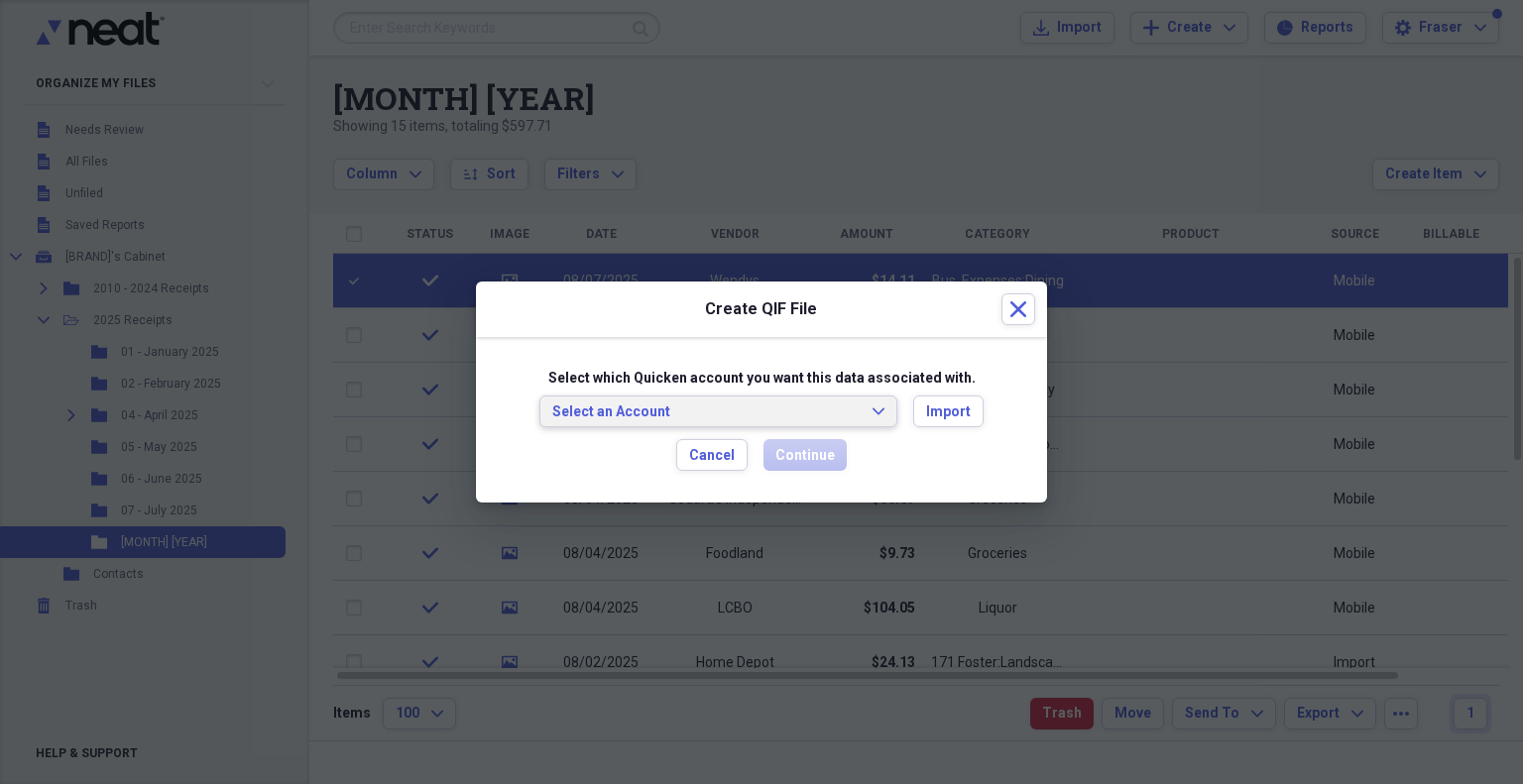 click on "Select an Account Expand" at bounding box center (718, 411) 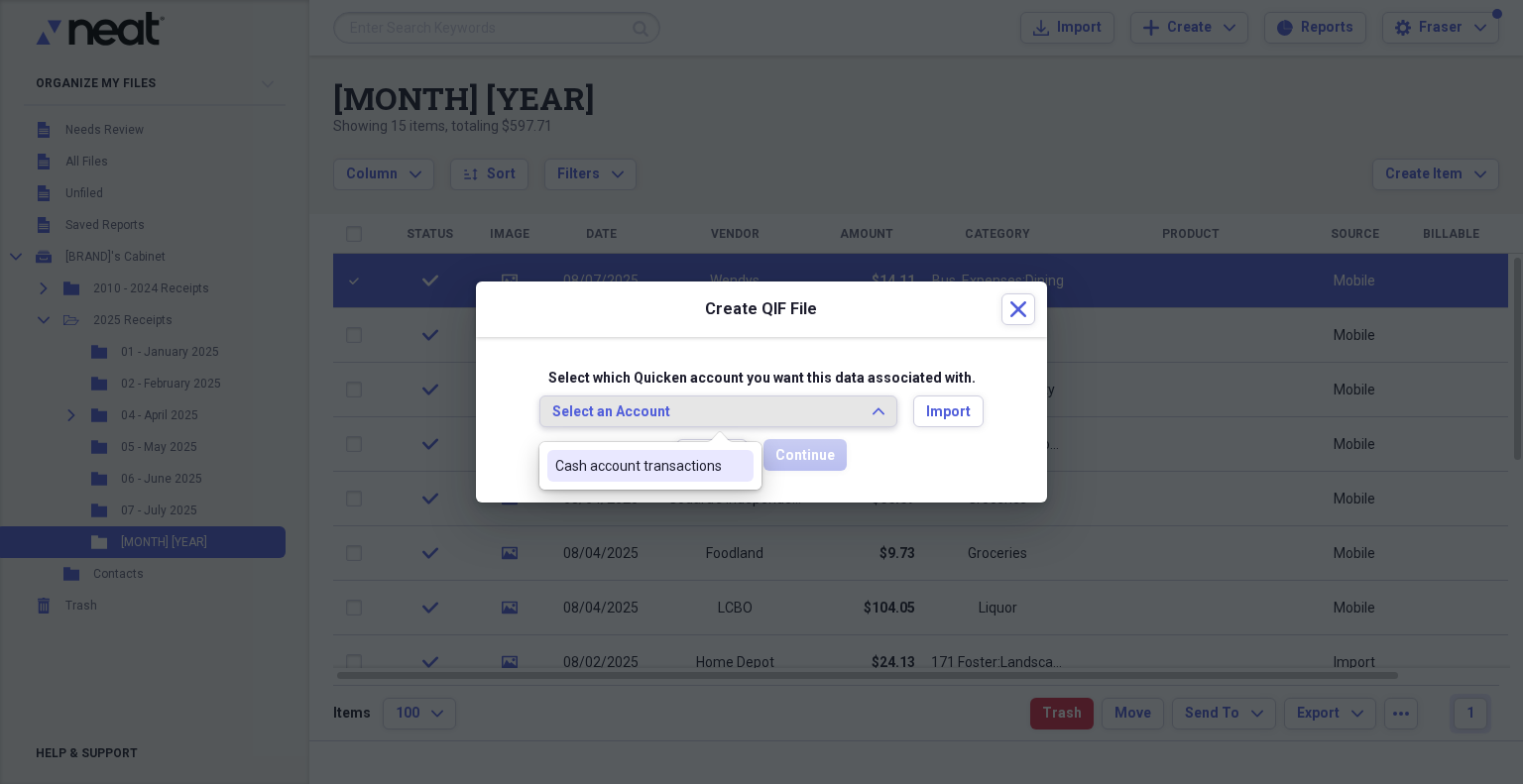 click on "Cash account transactions" at bounding box center [639, 466] 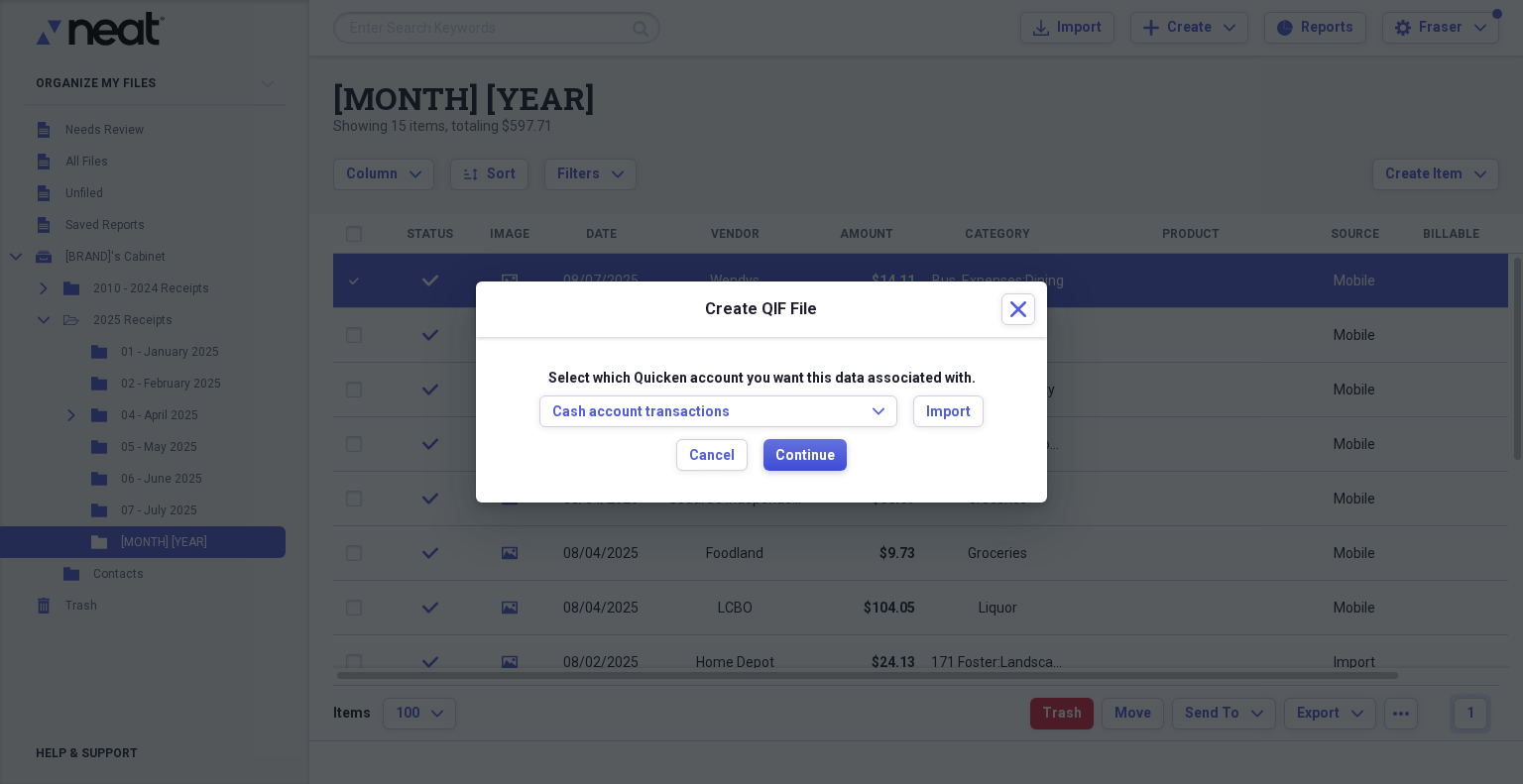 click on "Continue" at bounding box center [805, 456] 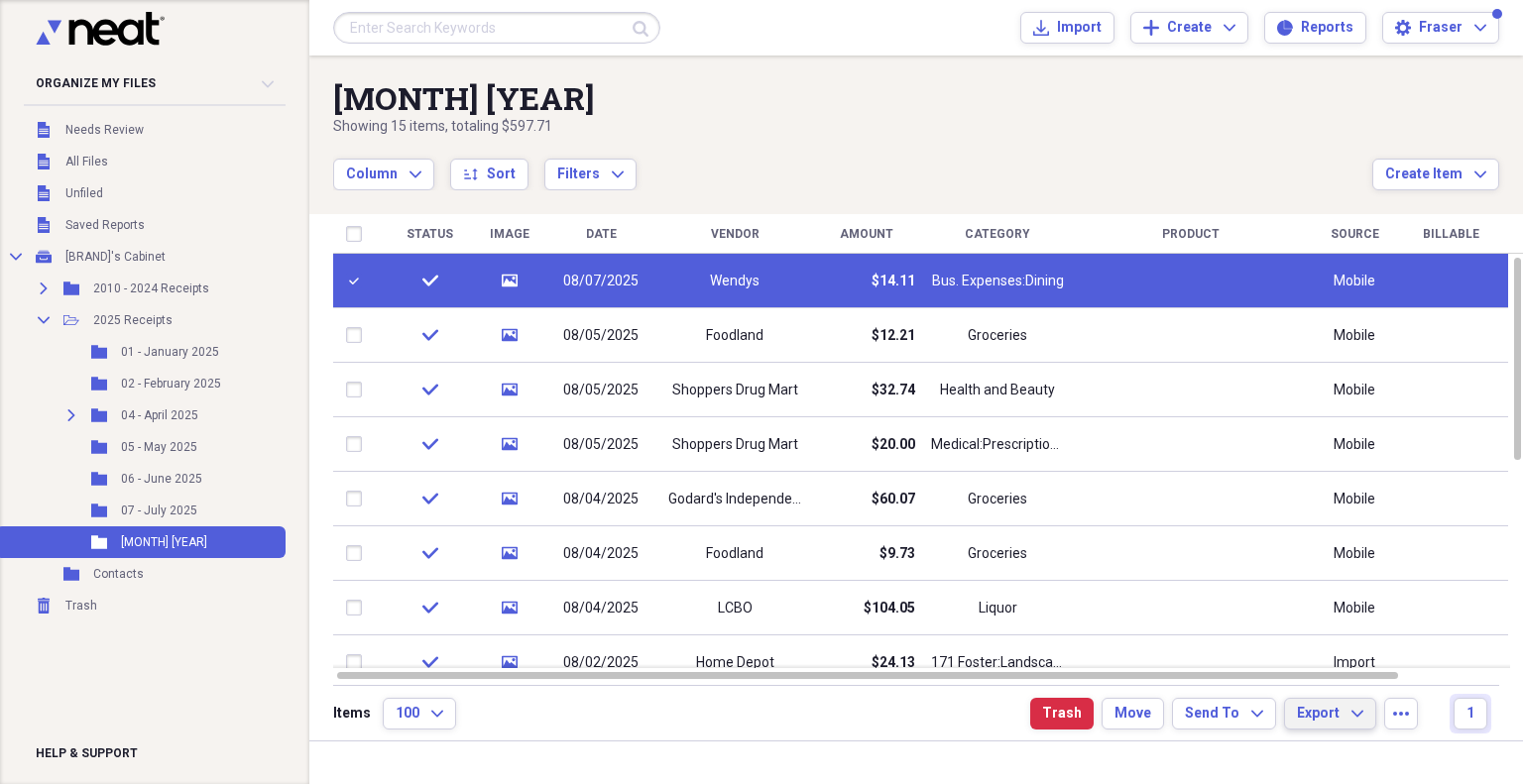 click 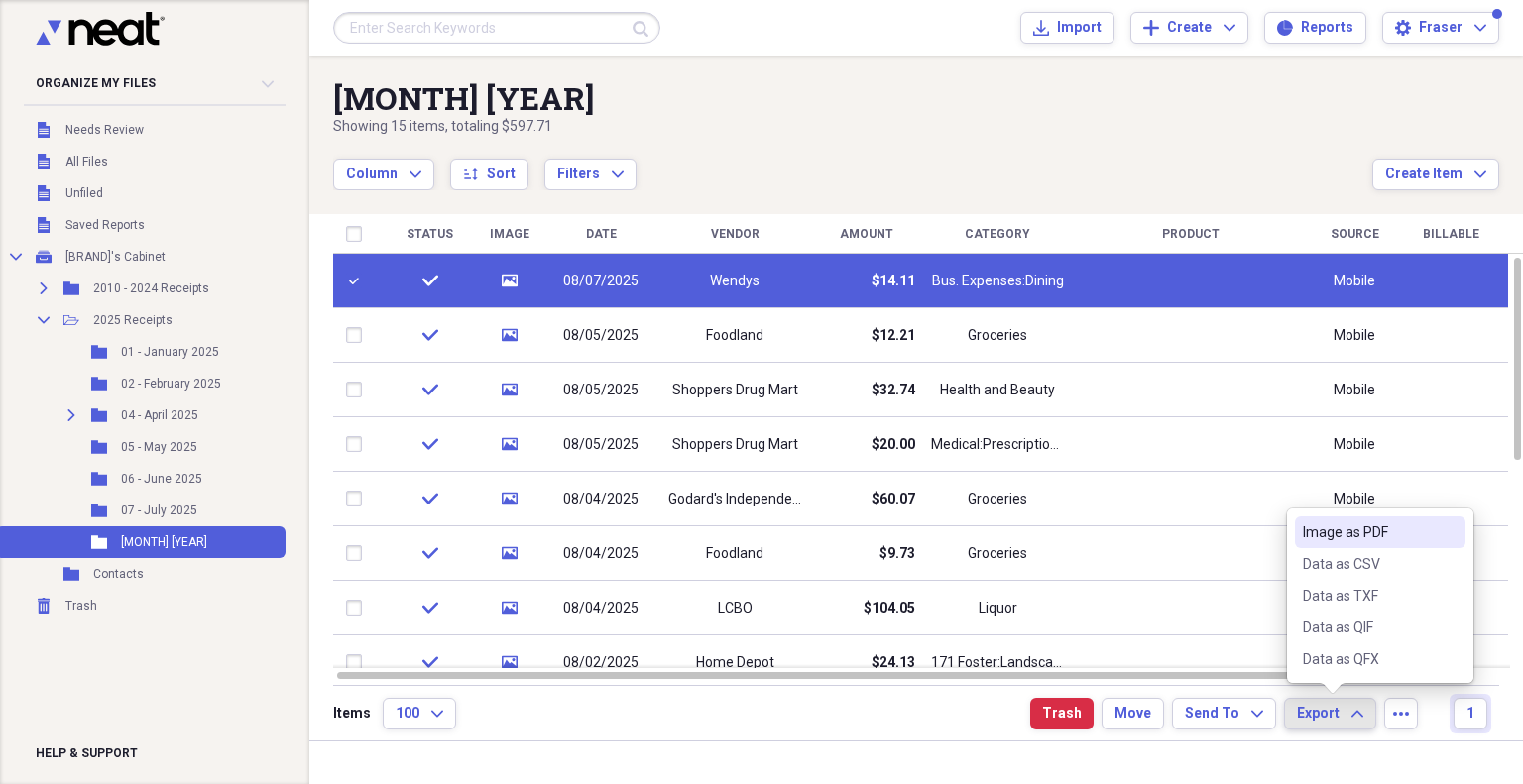 click on "Image as PDF" at bounding box center (1368, 532) 